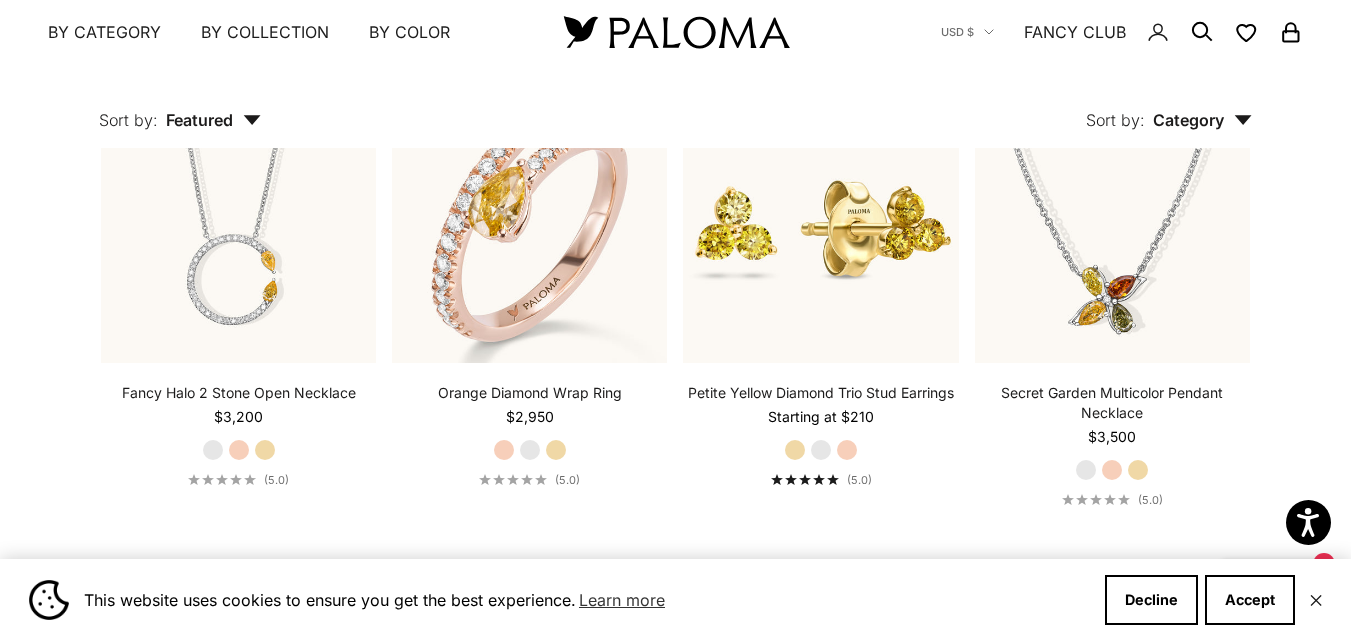 scroll, scrollTop: 800, scrollLeft: 0, axis: vertical 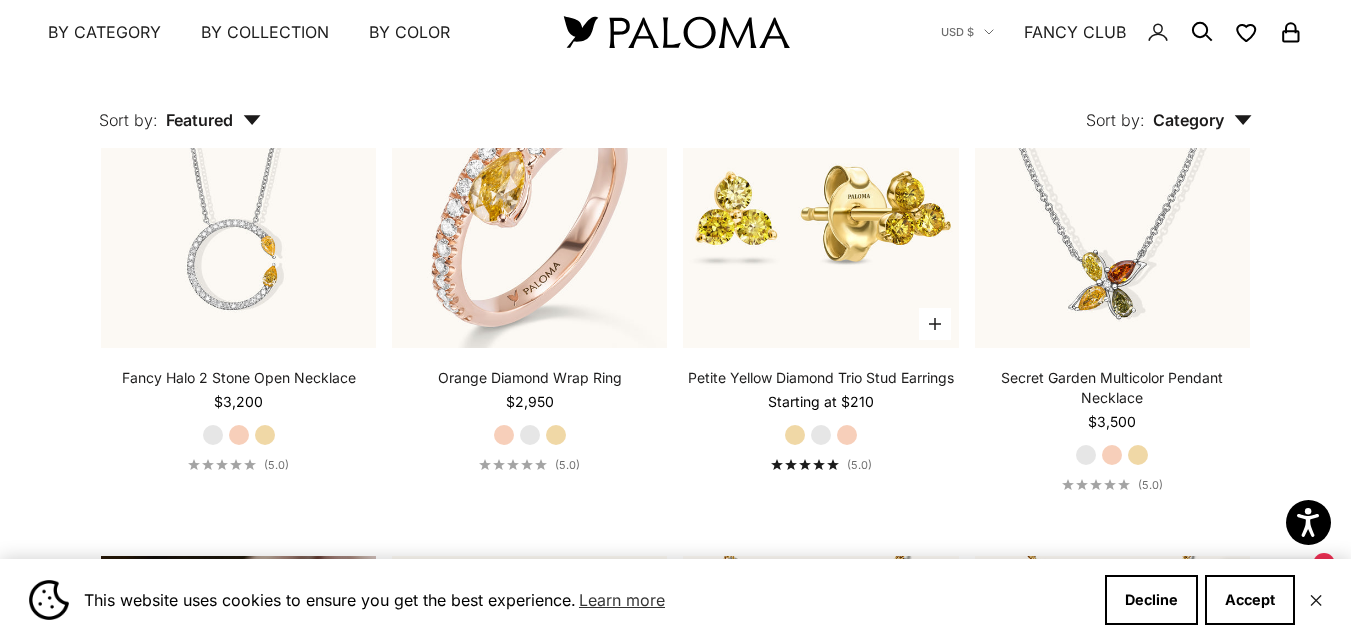 click on "White Gold" at bounding box center [821, 435] 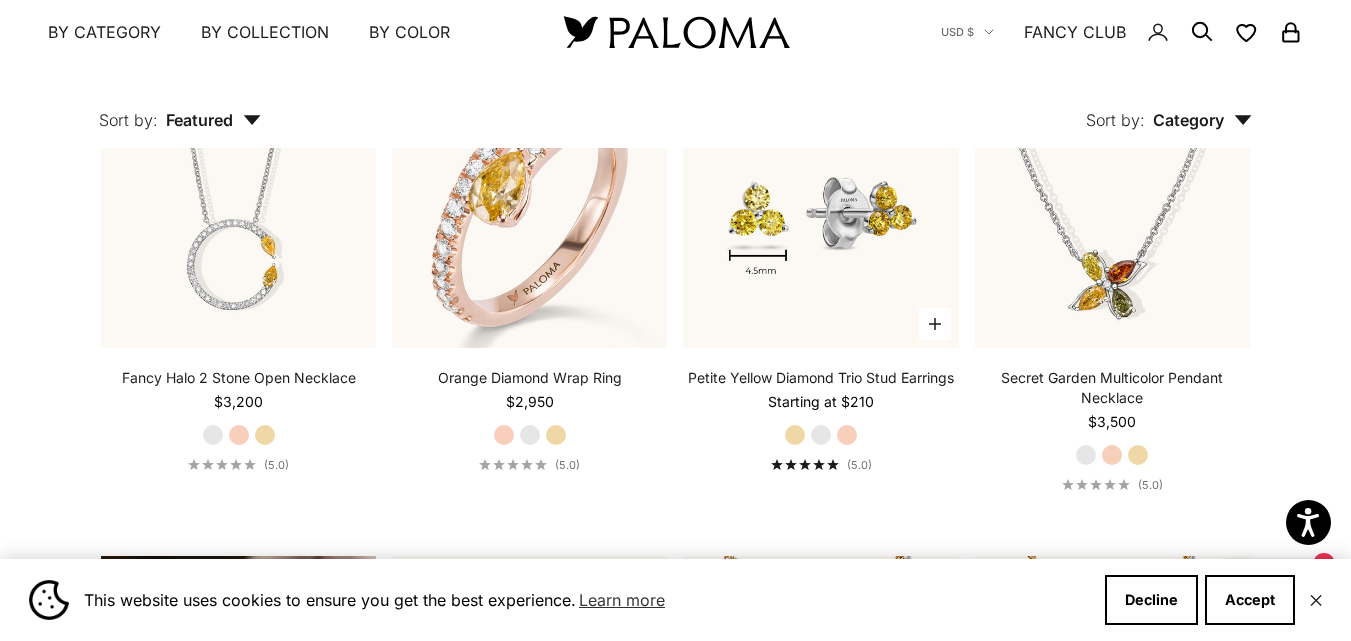 click on "Rose Gold" at bounding box center [847, 435] 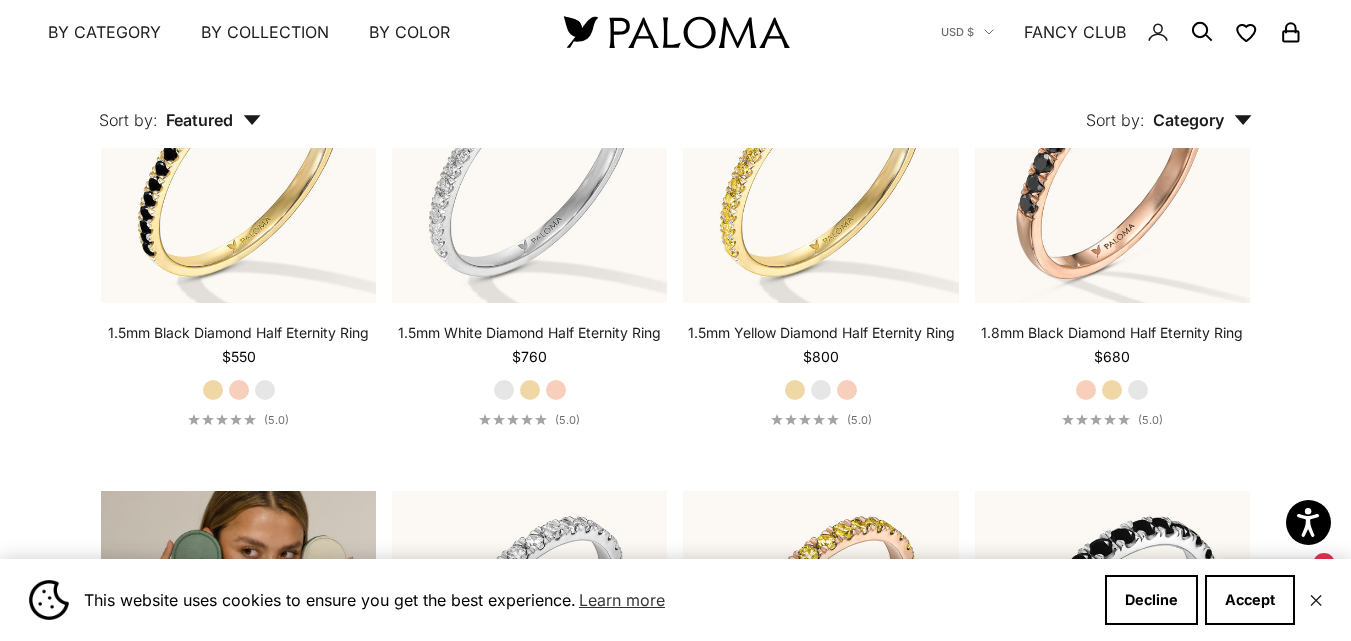 scroll, scrollTop: 3000, scrollLeft: 0, axis: vertical 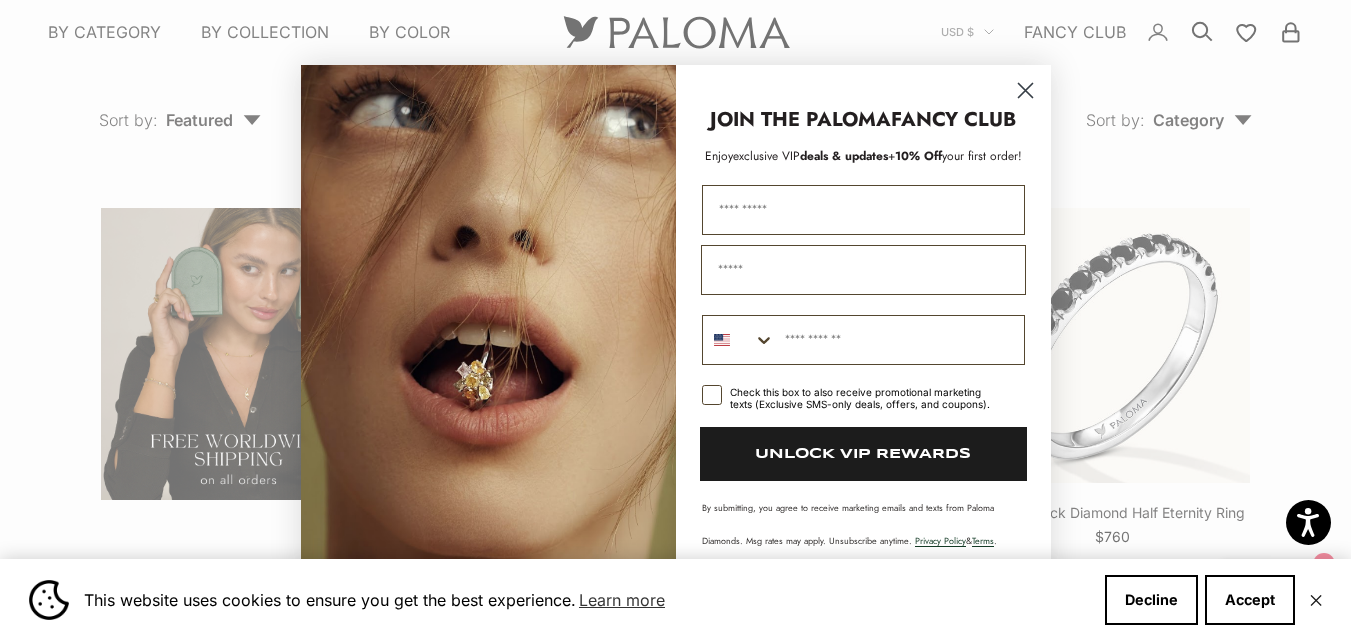 click 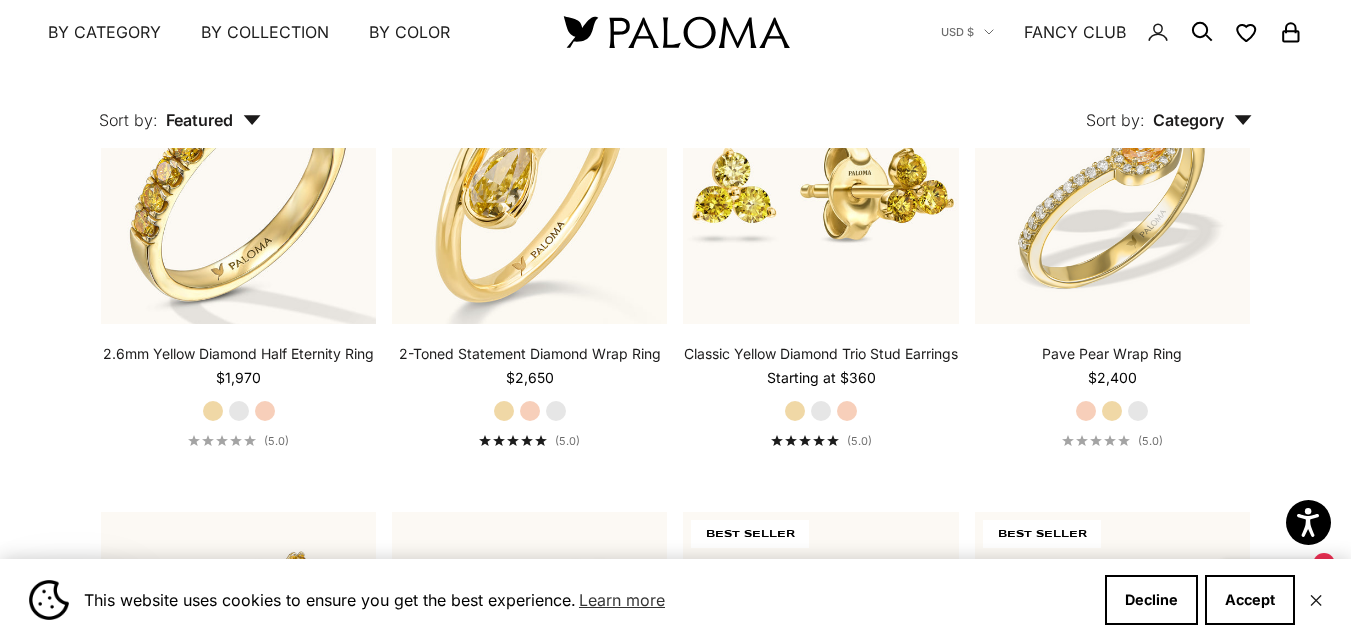 scroll, scrollTop: 3700, scrollLeft: 0, axis: vertical 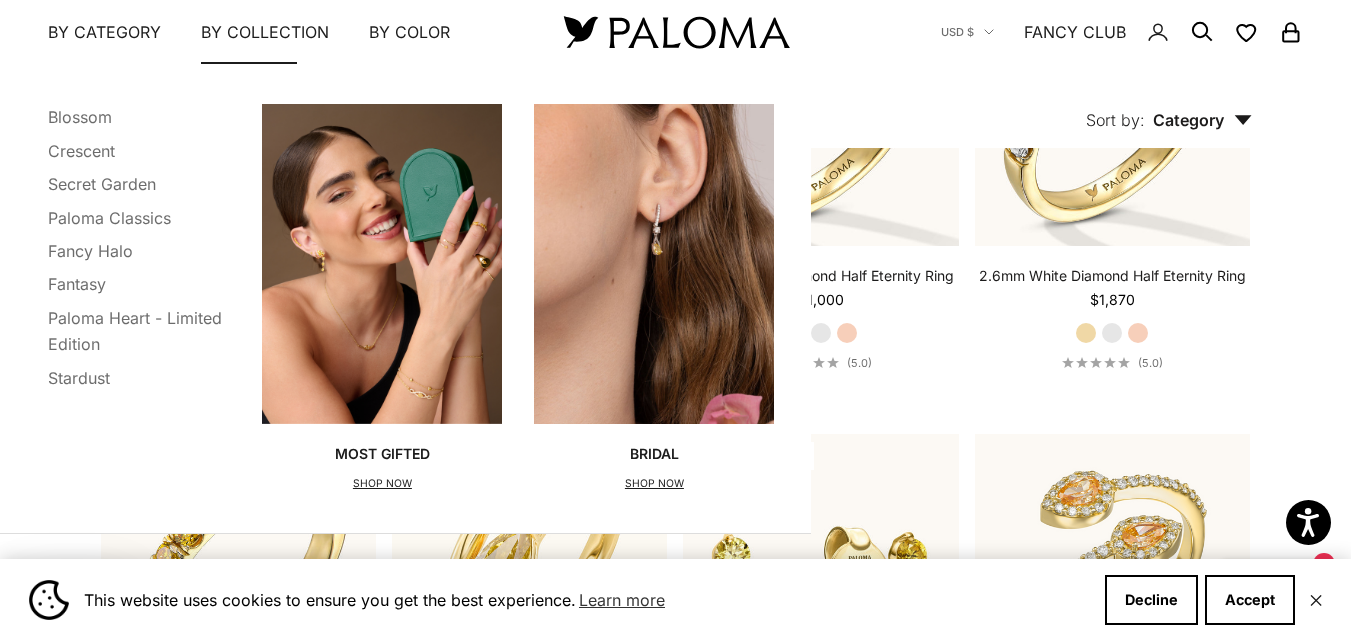 click on "By Collection" at bounding box center (265, 32) 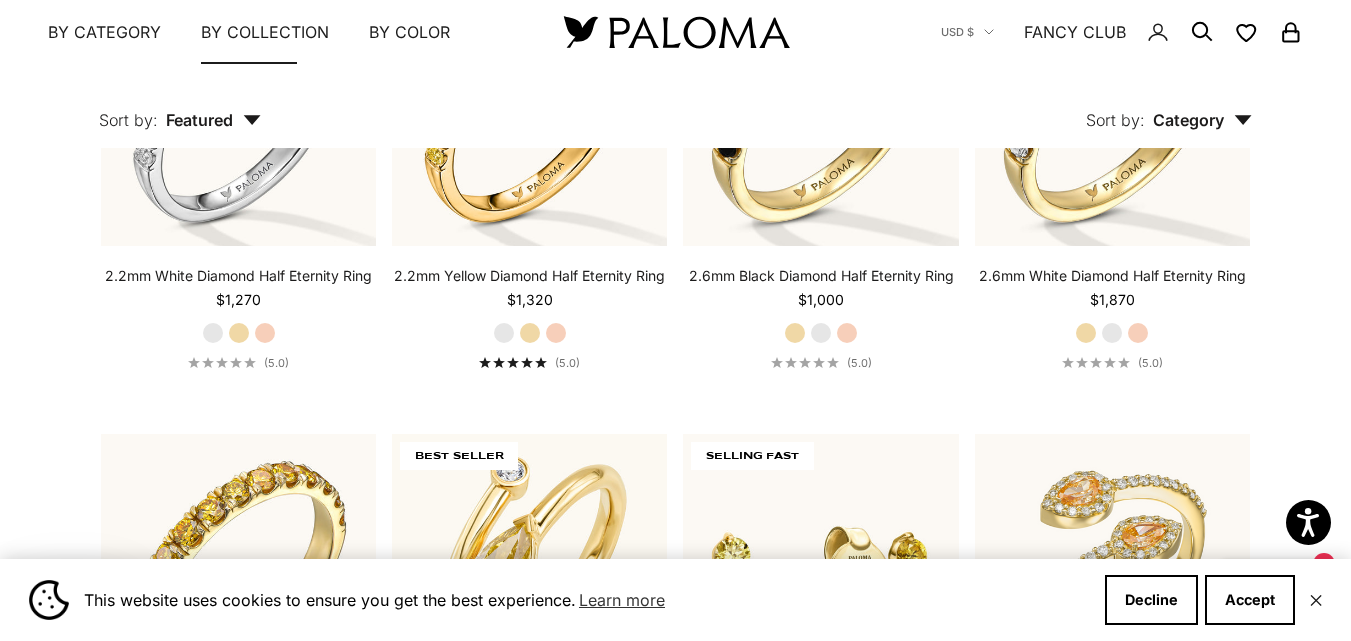 scroll, scrollTop: 0, scrollLeft: 0, axis: both 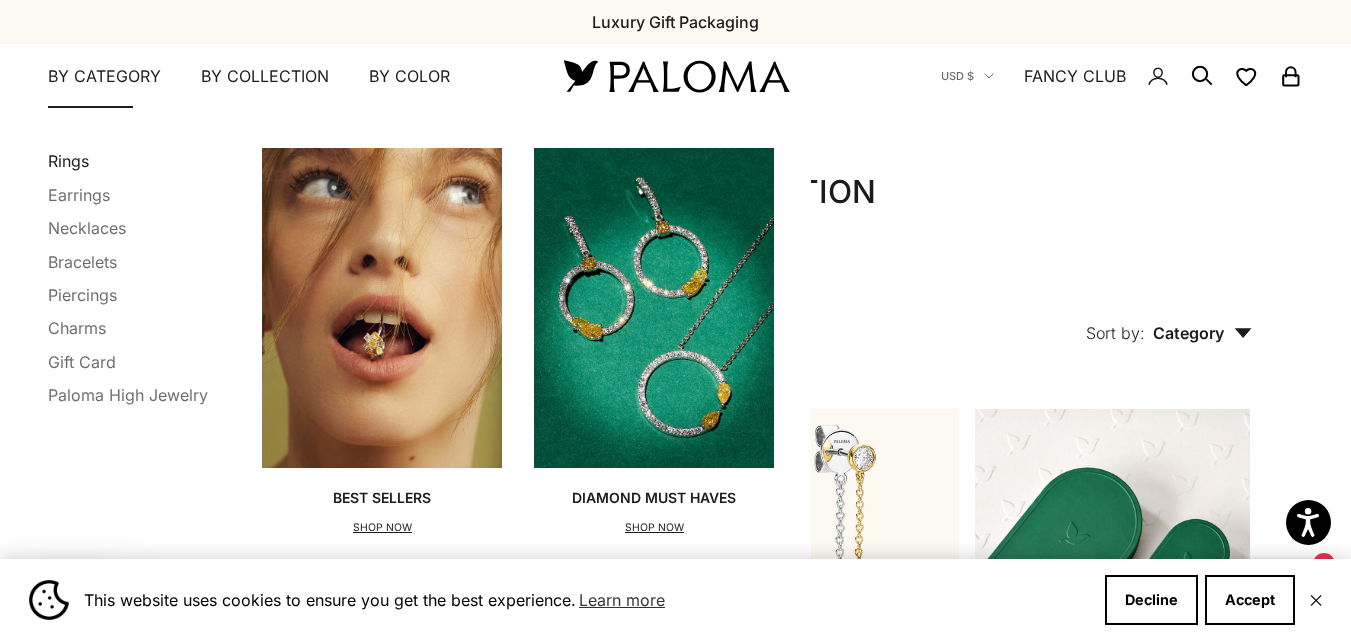 click on "Rings" at bounding box center [68, 161] 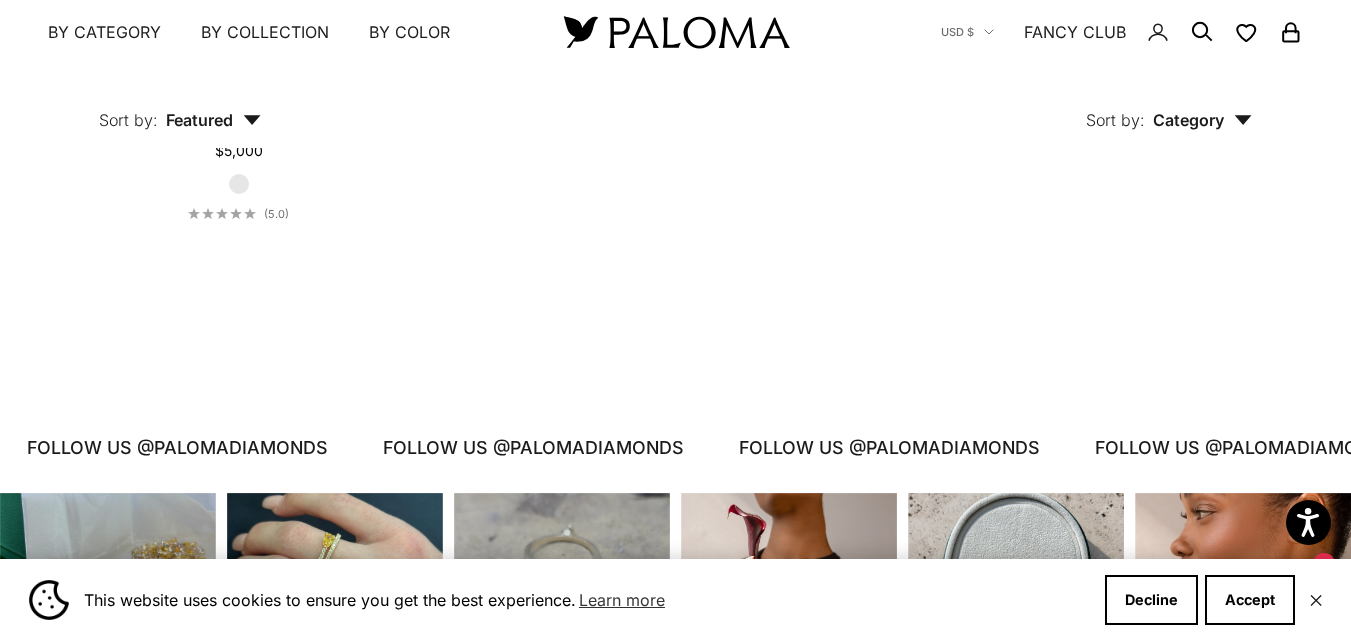 scroll, scrollTop: 8200, scrollLeft: 0, axis: vertical 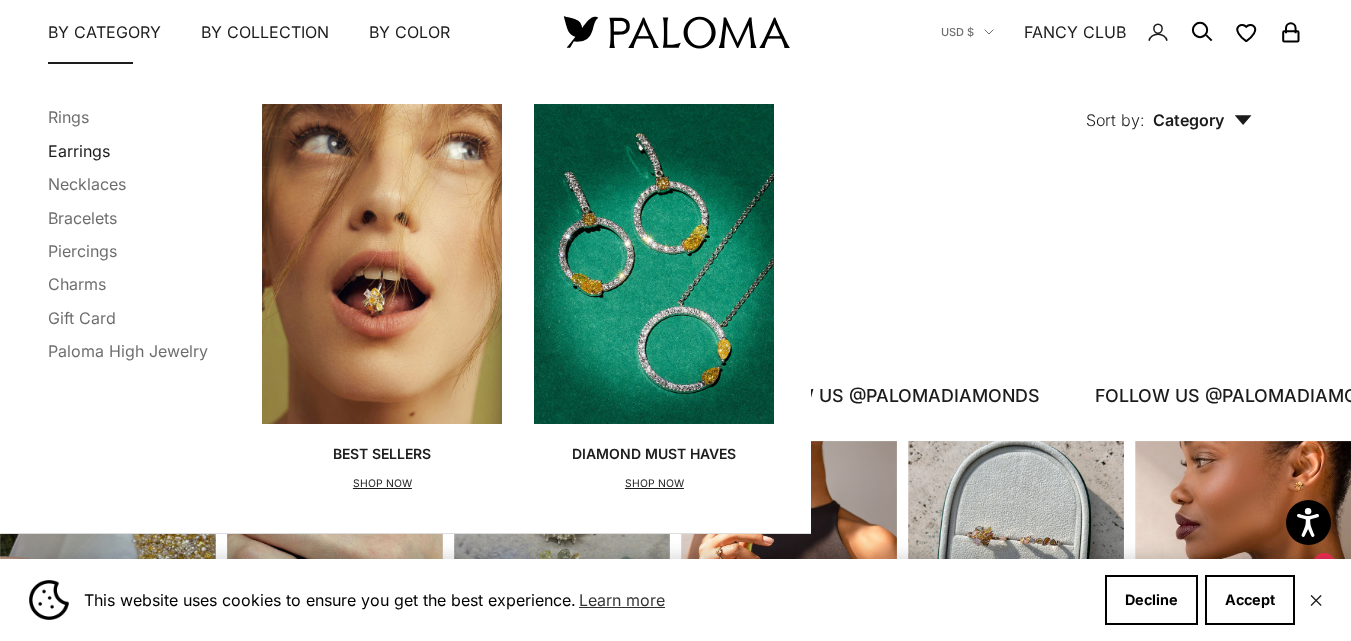 click on "Earrings" at bounding box center [79, 150] 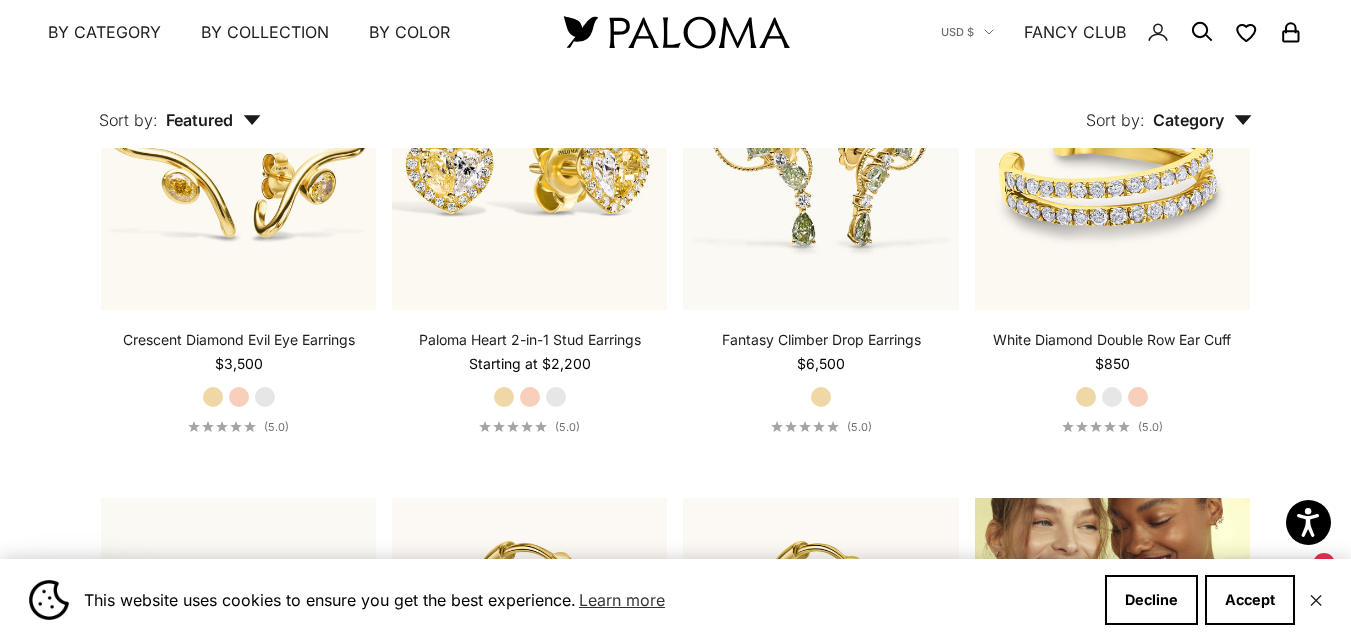 scroll, scrollTop: 1900, scrollLeft: 0, axis: vertical 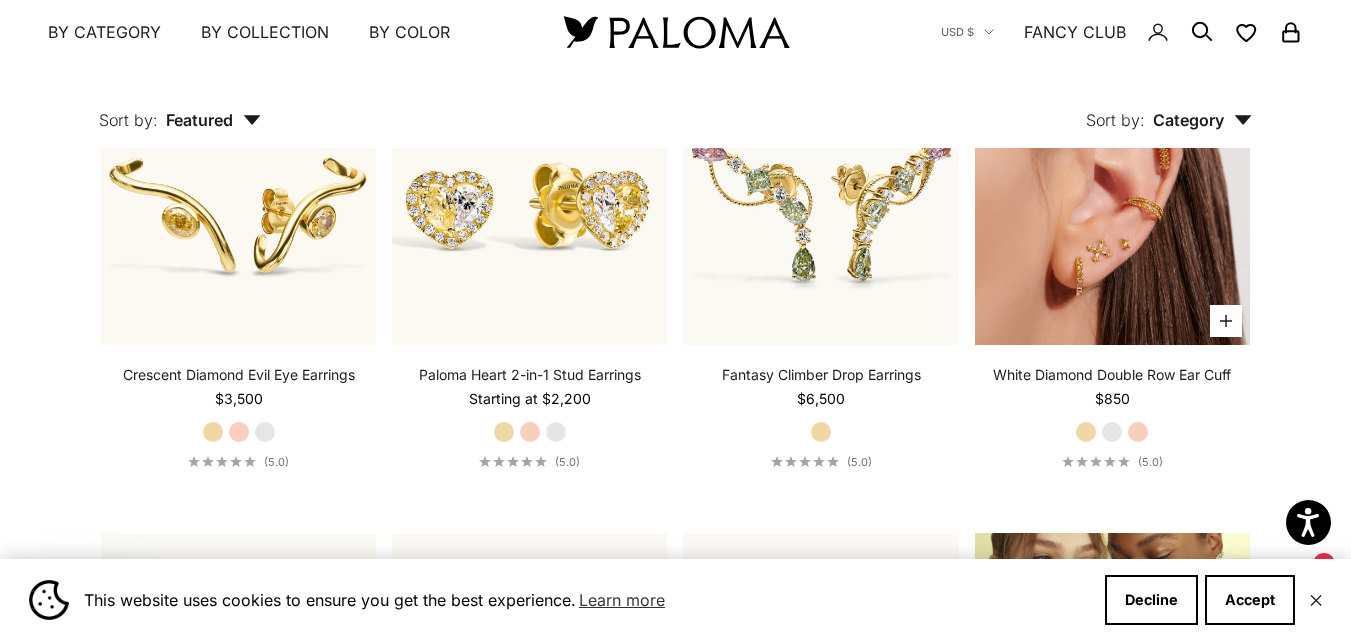 click at bounding box center (1112, 207) 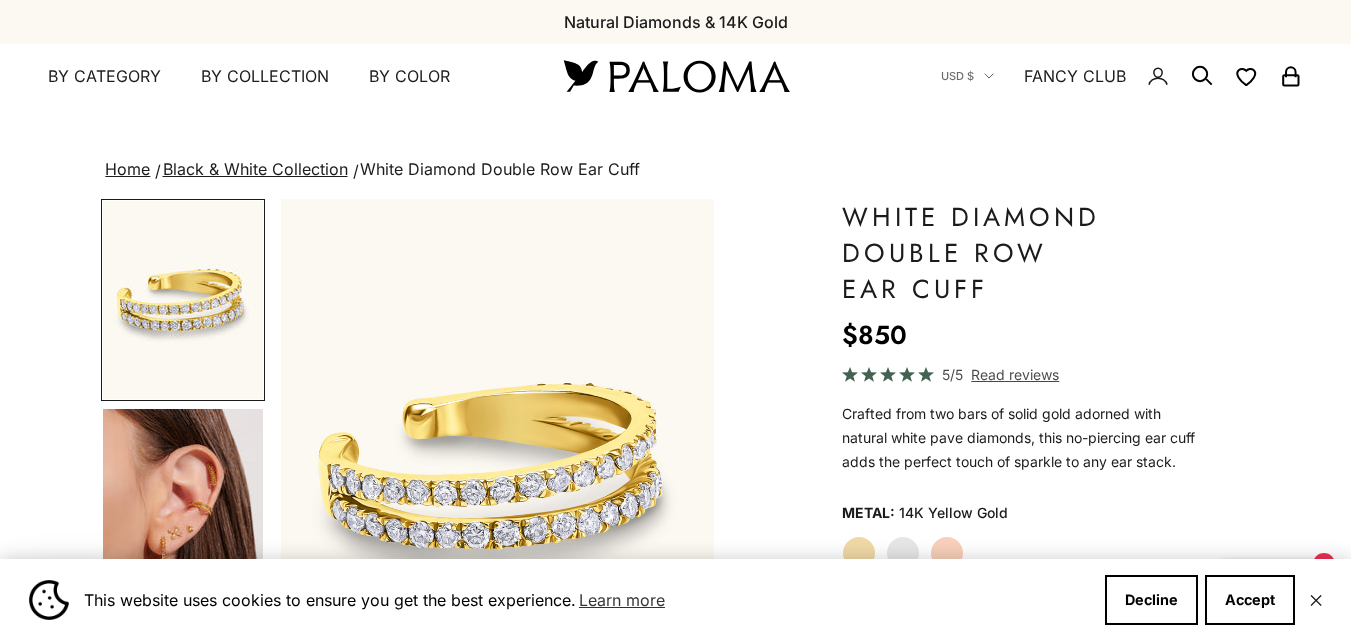 scroll, scrollTop: 200, scrollLeft: 0, axis: vertical 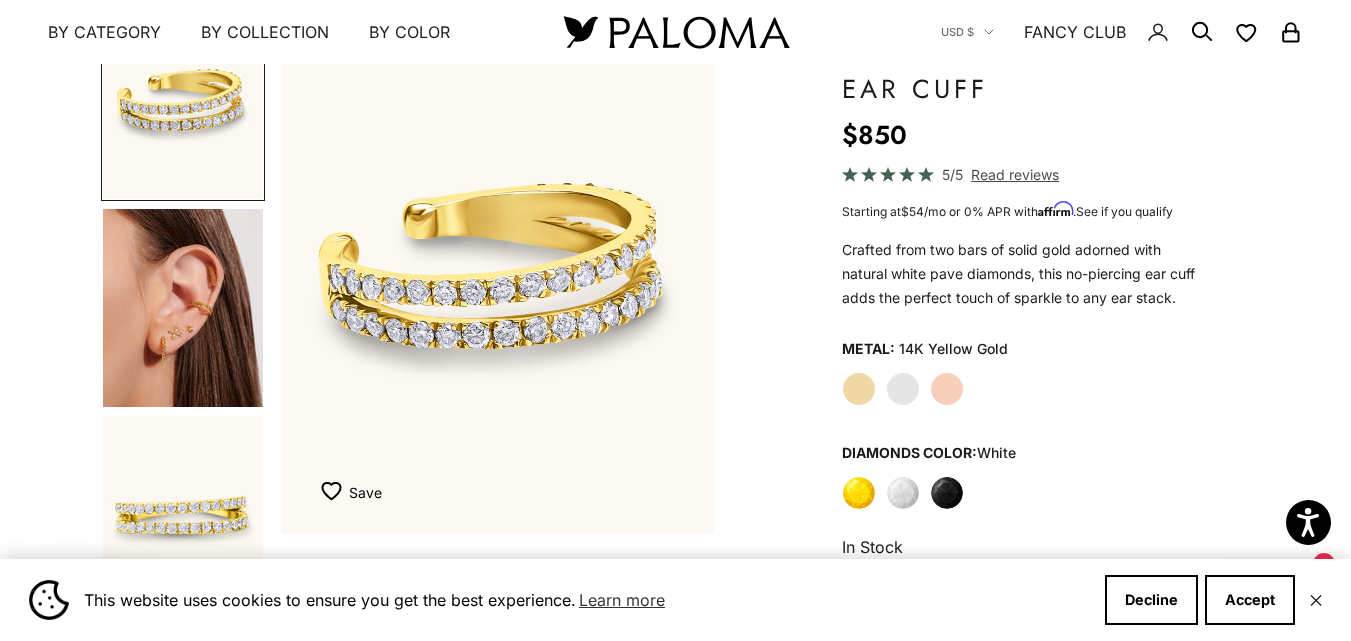 click on "White Gold" 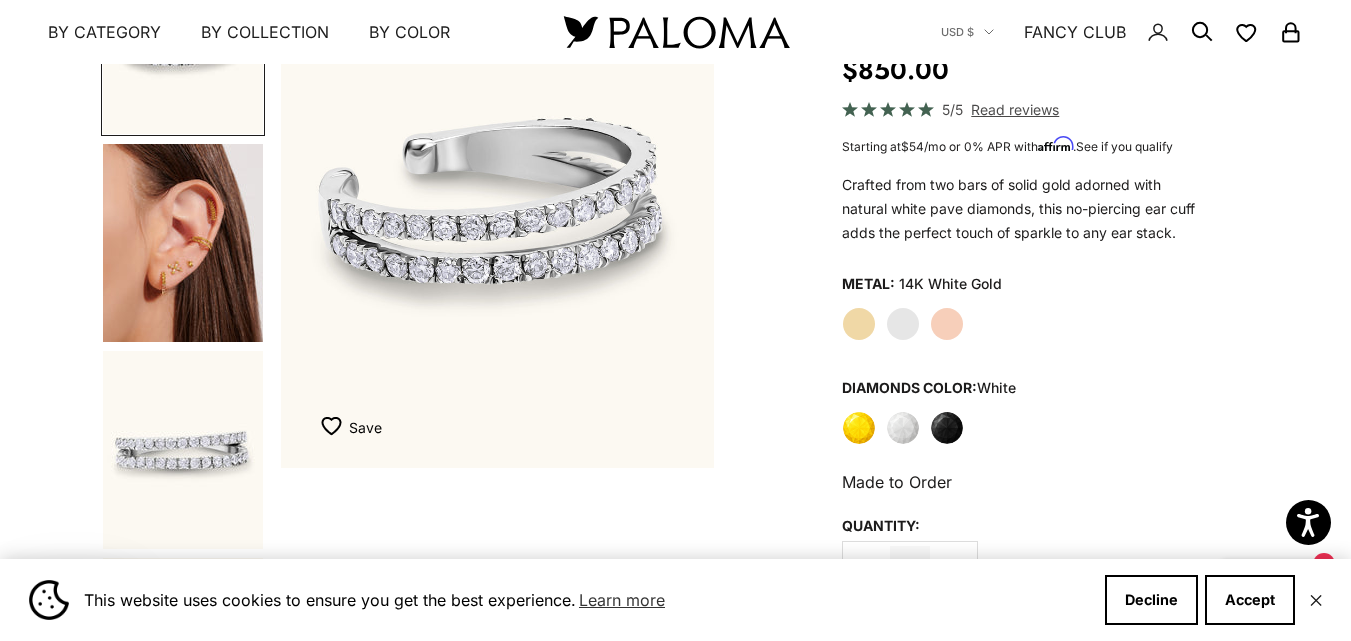 scroll, scrollTop: 300, scrollLeft: 0, axis: vertical 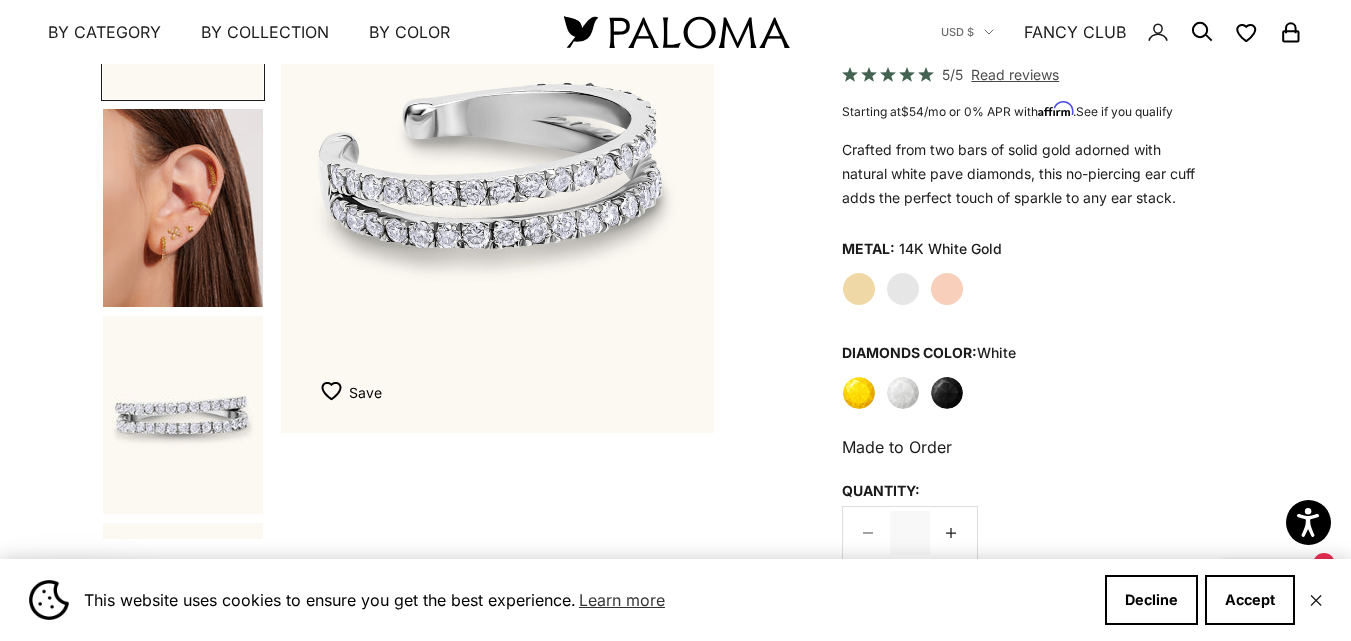 click on "Yellow" 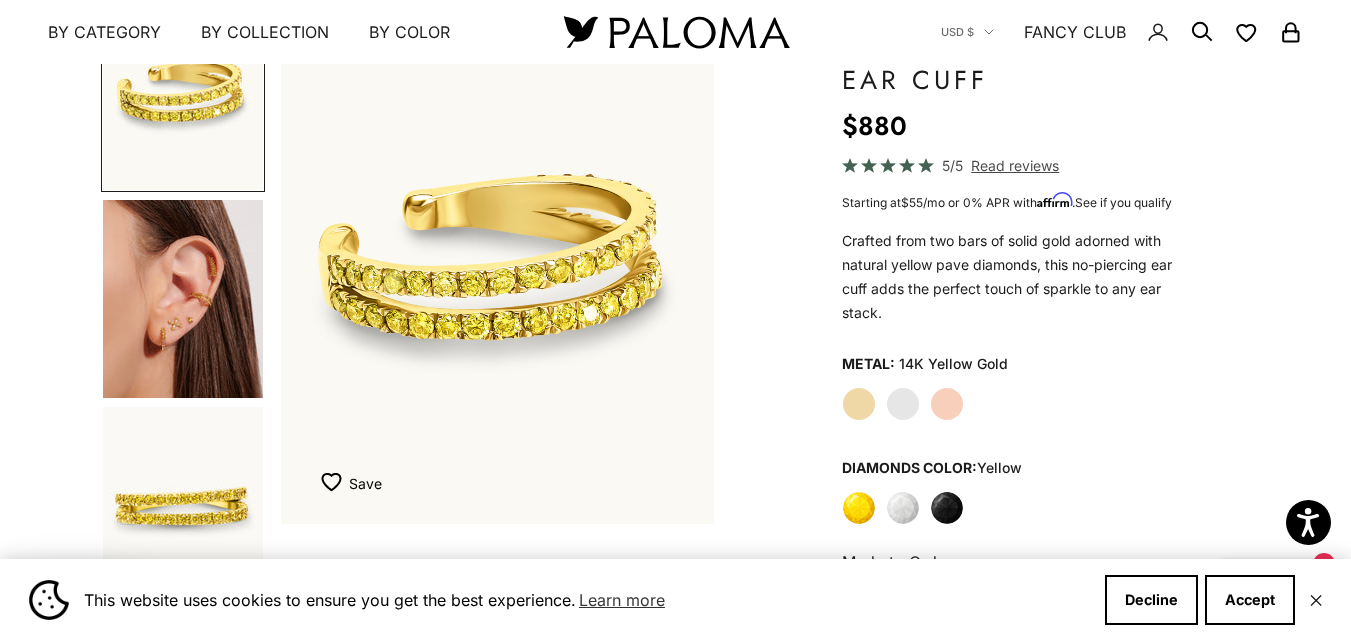 scroll, scrollTop: 300, scrollLeft: 0, axis: vertical 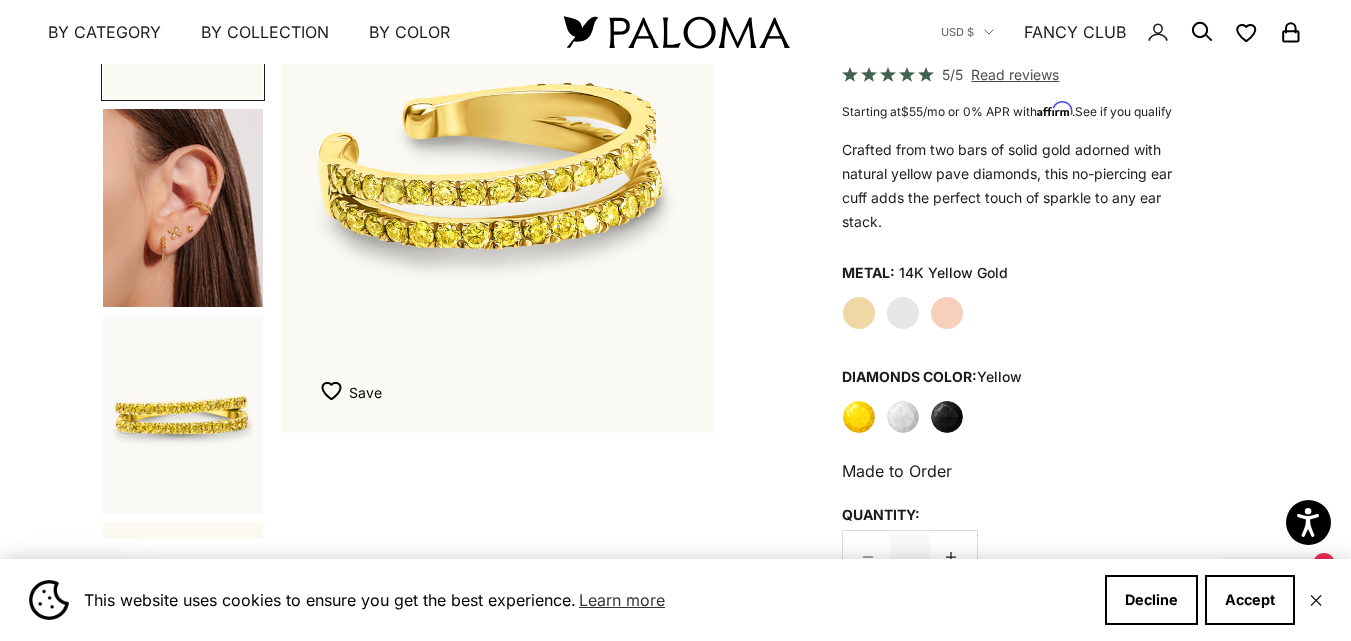 click on "White Gold" 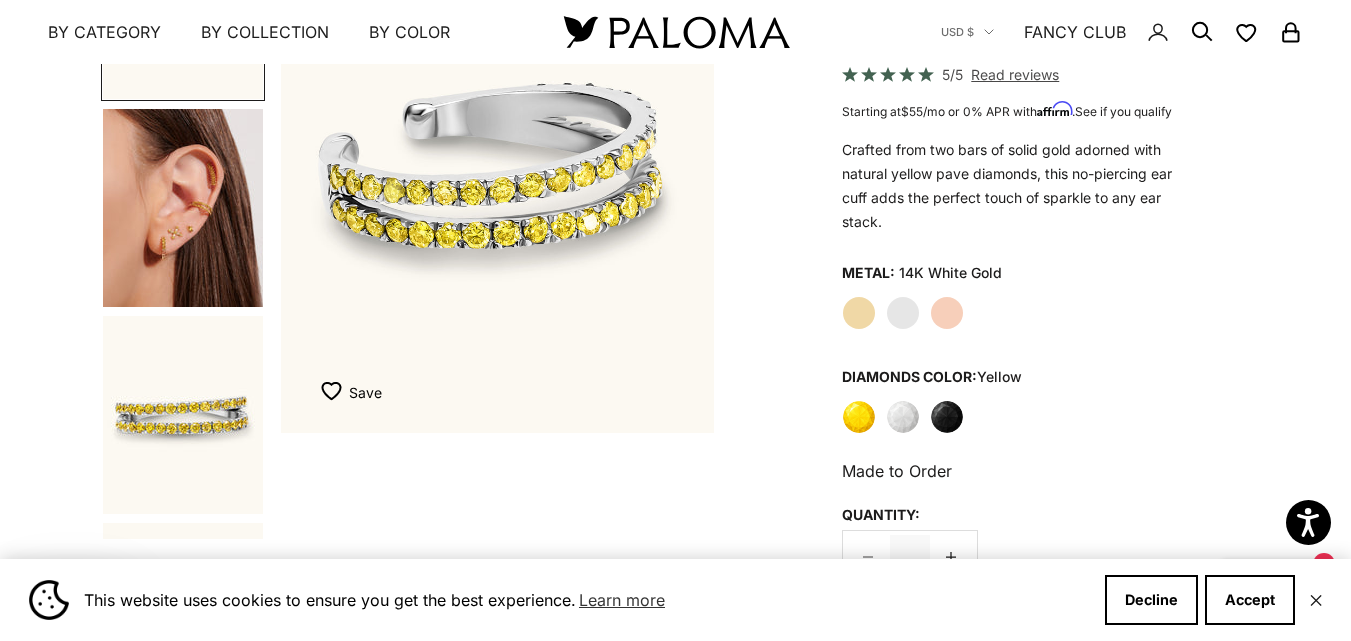 click on "Black" 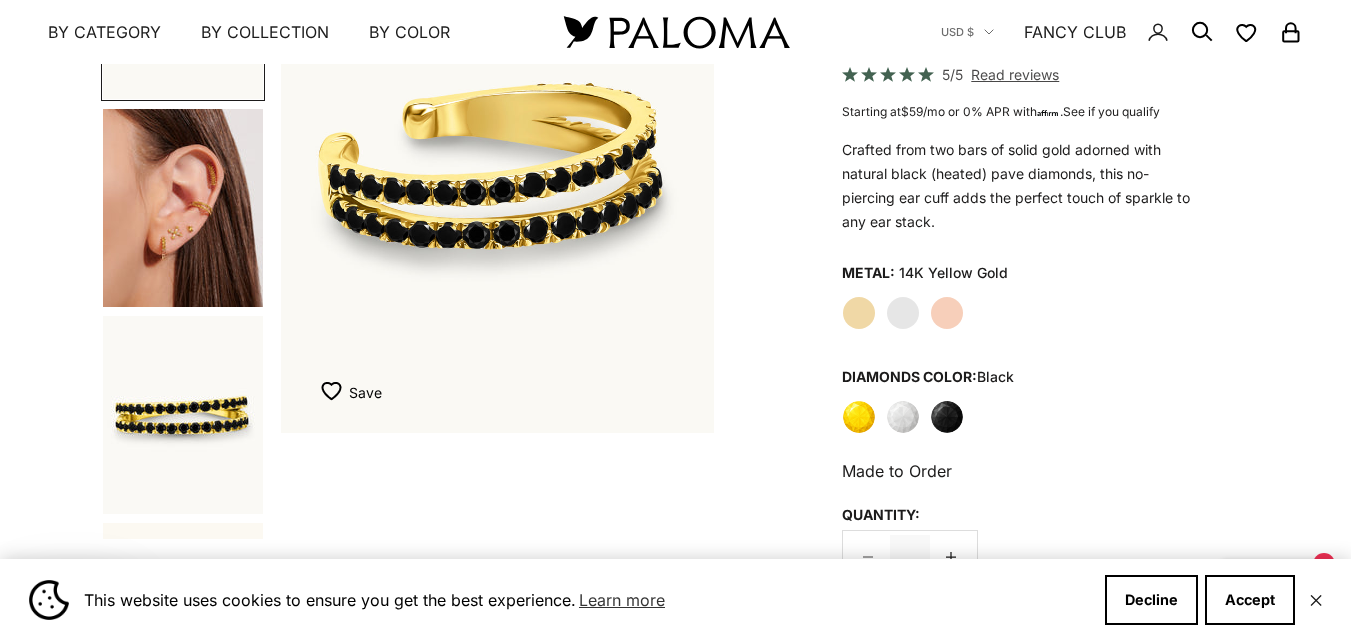 scroll, scrollTop: 300, scrollLeft: 0, axis: vertical 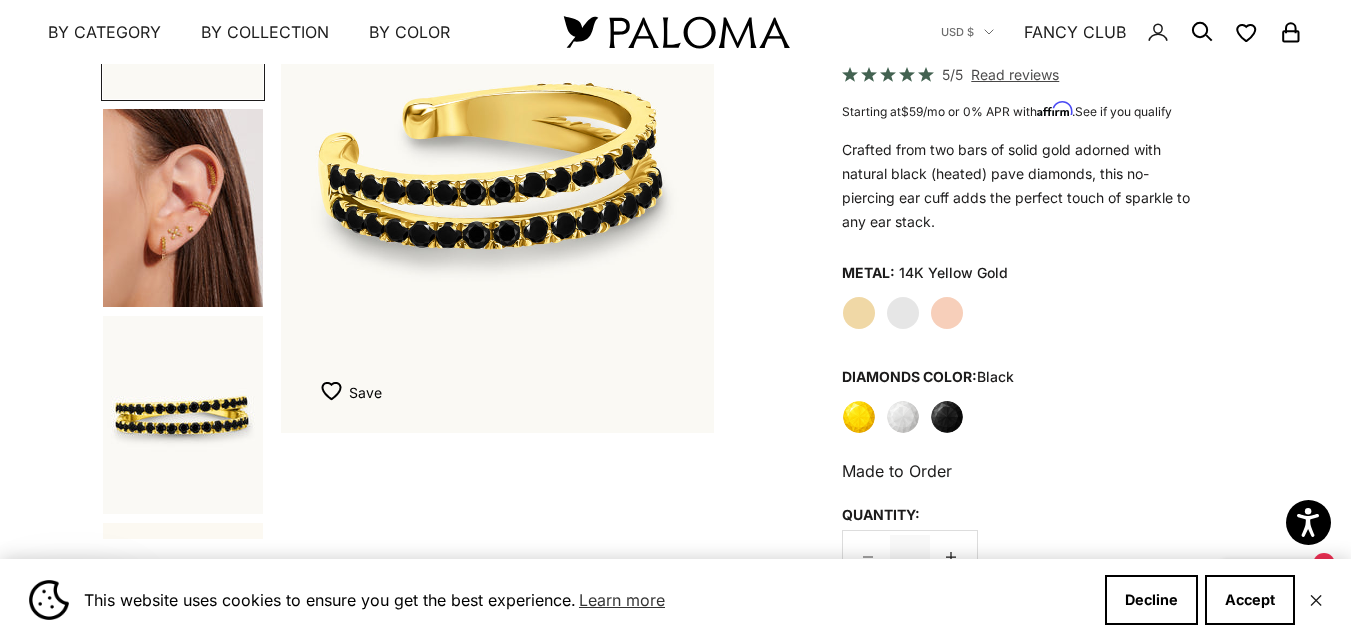click on "14K Yellow Gold" 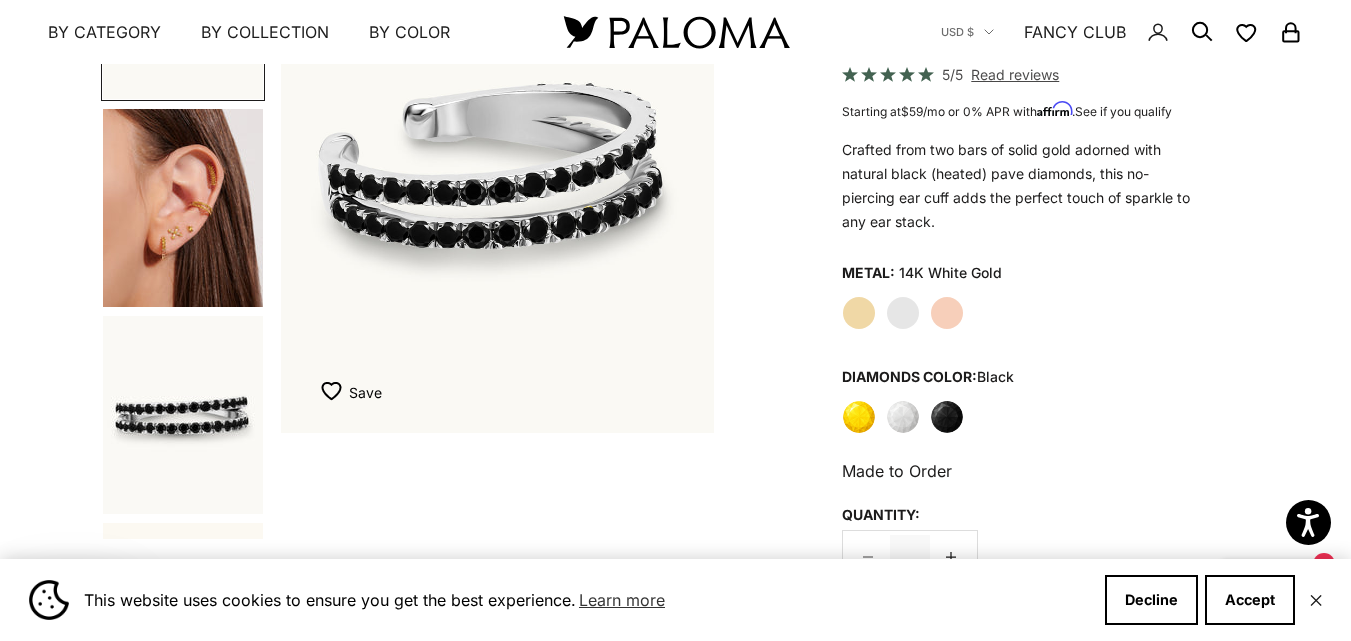 click on "White" 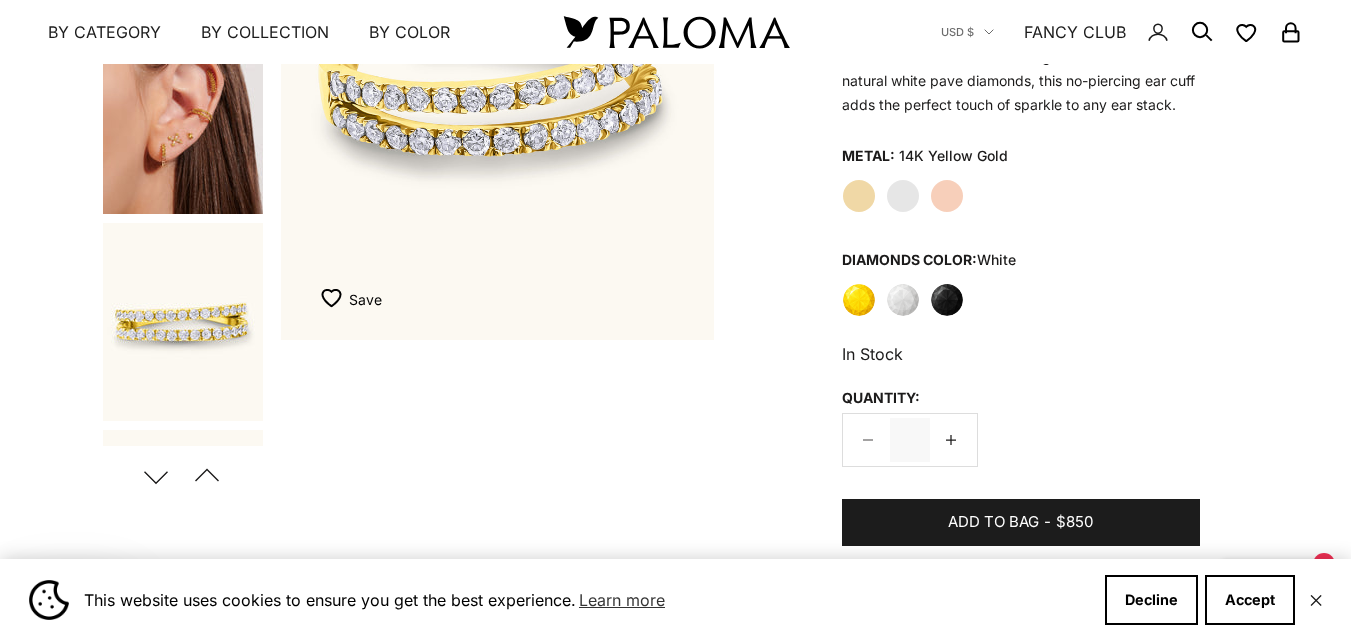 scroll, scrollTop: 400, scrollLeft: 0, axis: vertical 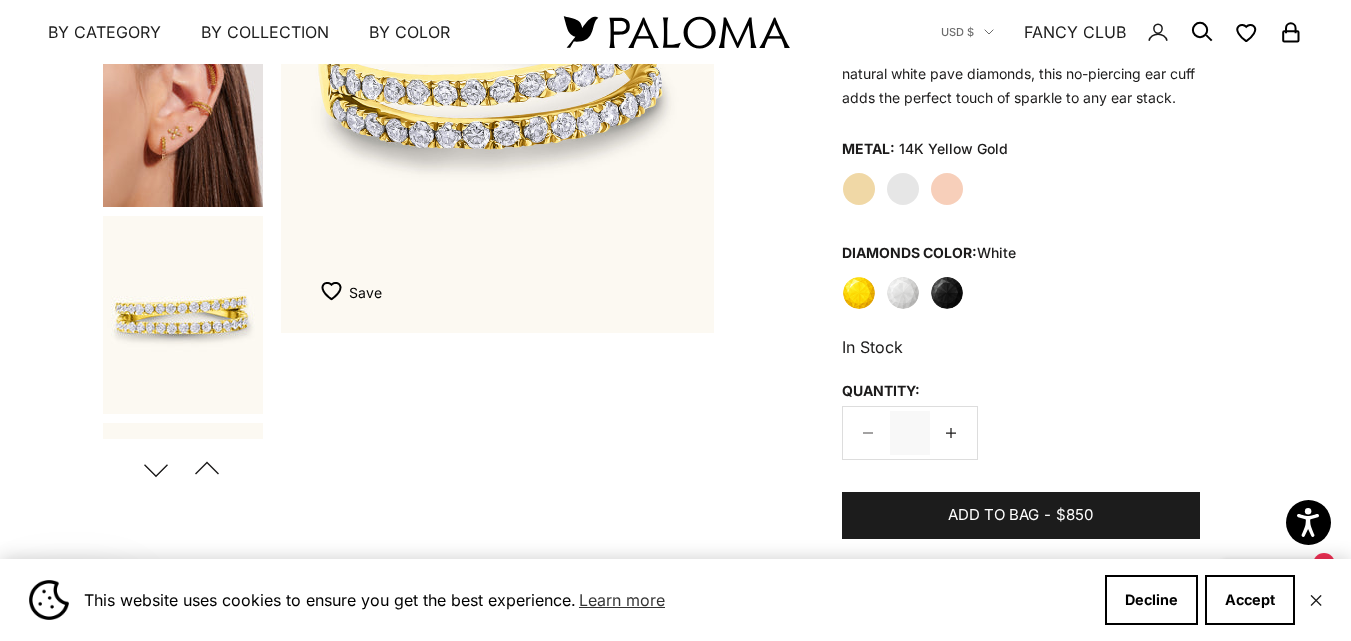 click on "White Gold" 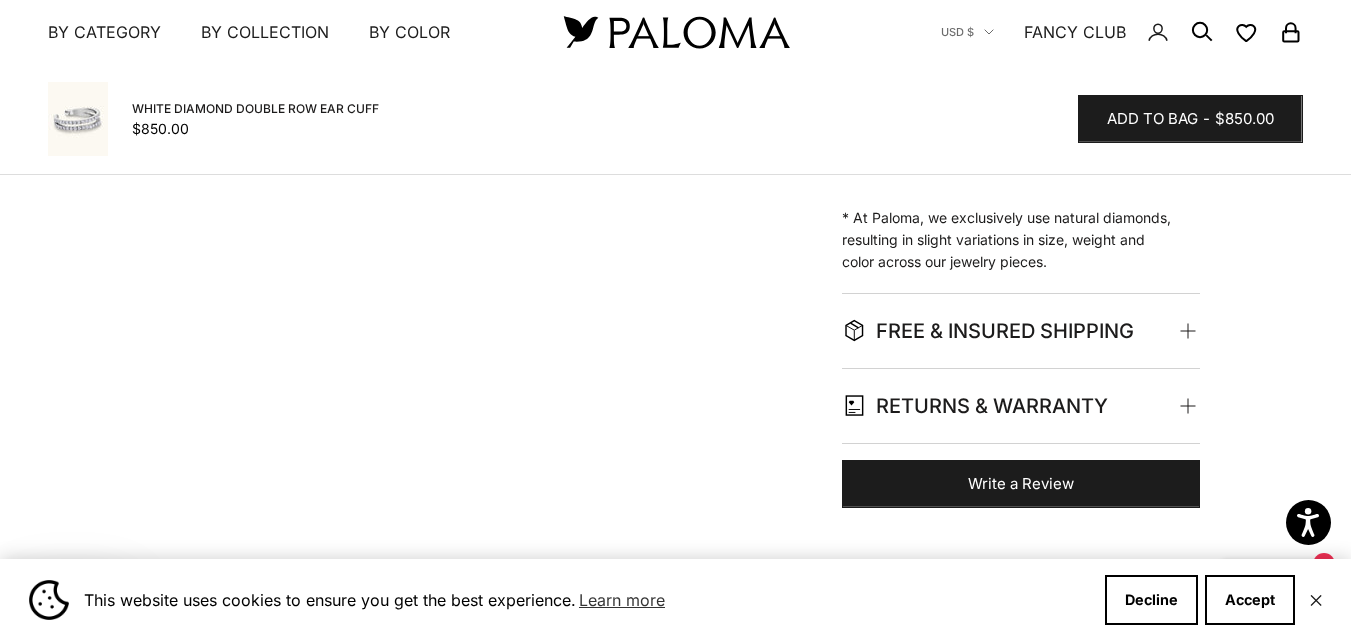 scroll, scrollTop: 1000, scrollLeft: 0, axis: vertical 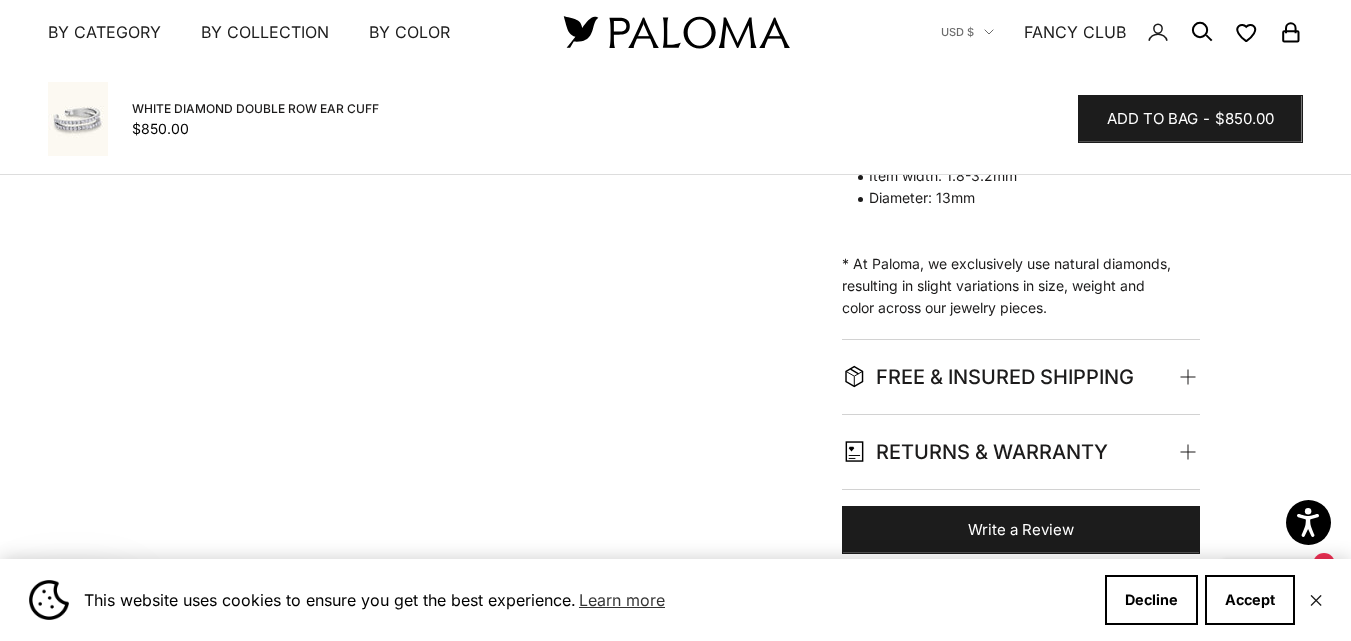 drag, startPoint x: 971, startPoint y: 456, endPoint x: 951, endPoint y: 448, distance: 21.540659 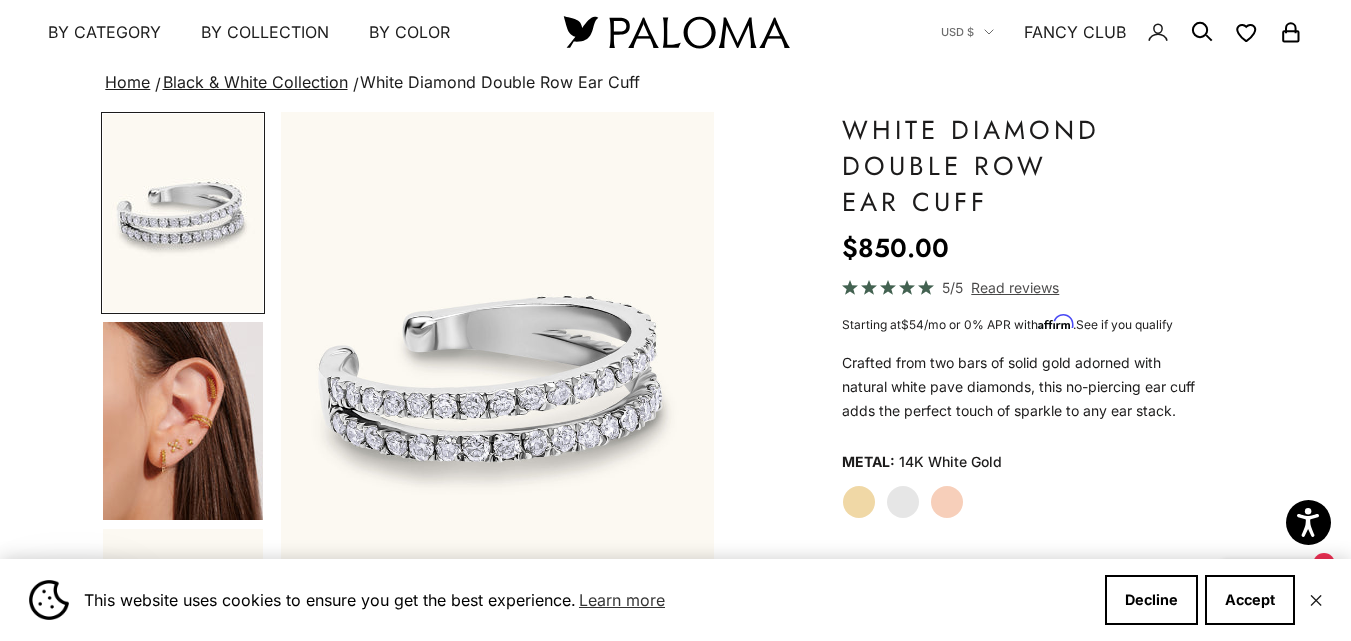 scroll, scrollTop: 0, scrollLeft: 0, axis: both 